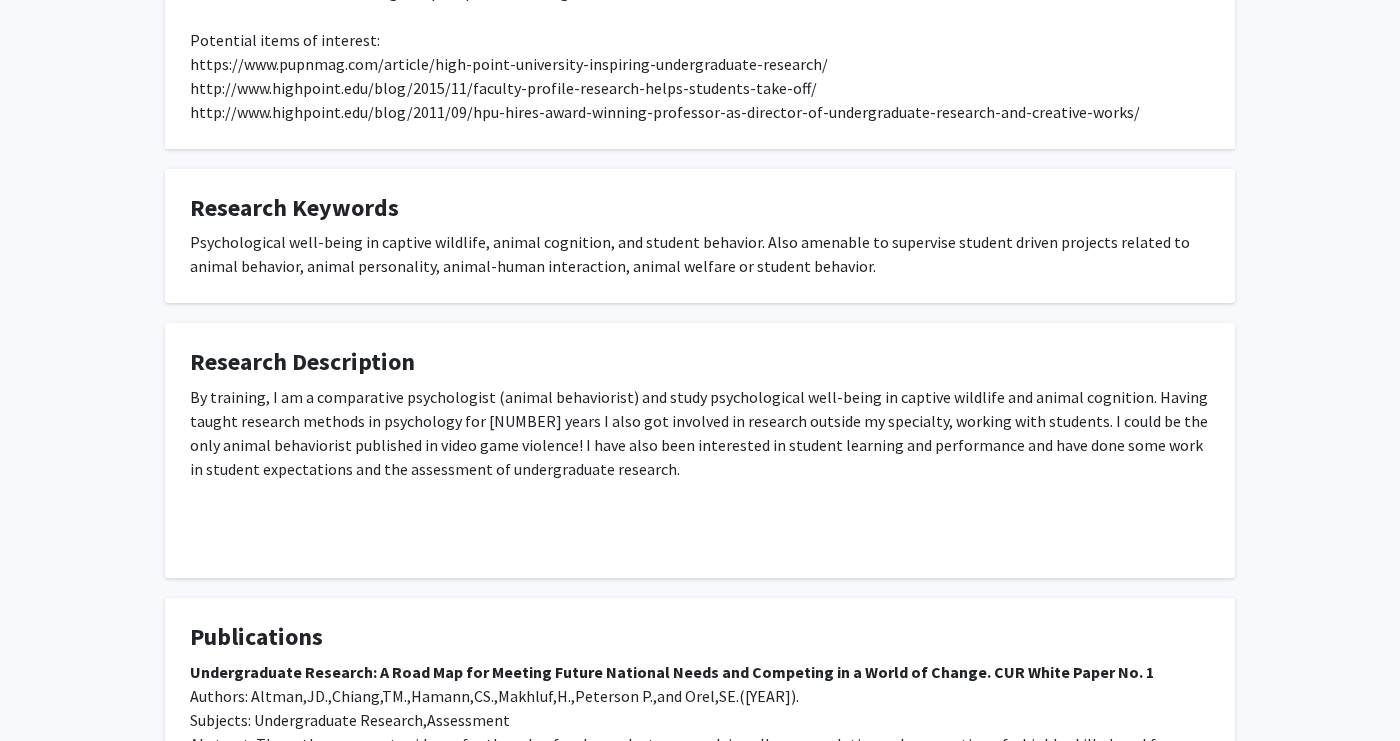 scroll, scrollTop: 775, scrollLeft: 0, axis: vertical 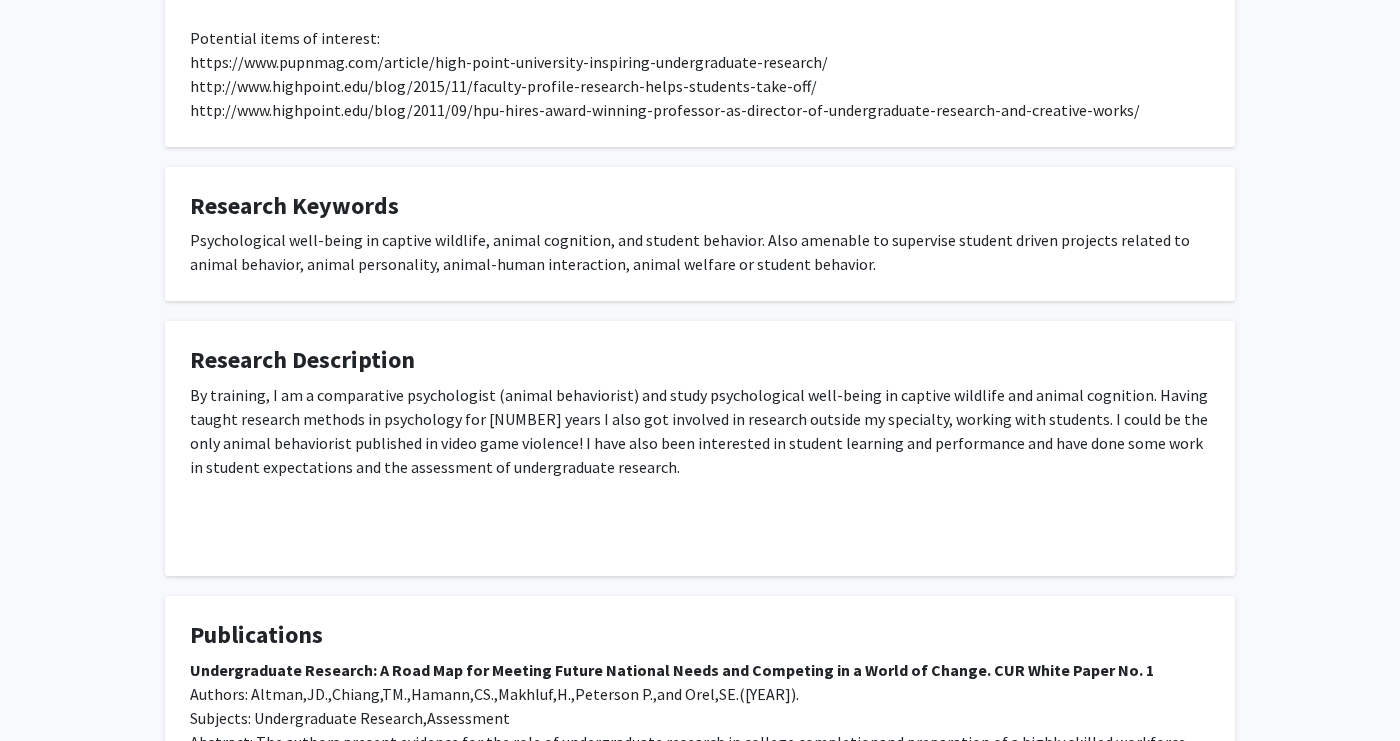 click on "Research Description  By training, I am a comparative psychologist (animal behaviorist) and study psychological well-being in captive wildlife and animal cognition.  Having taught research methods in psychology for 20 years I also got involved in research outside my specialty, working with students. I could be the only animal behaviorist published in video game violence! I have also been interested in student learning and performance and have done some work in student expectations and the assessment of undergraduate research." 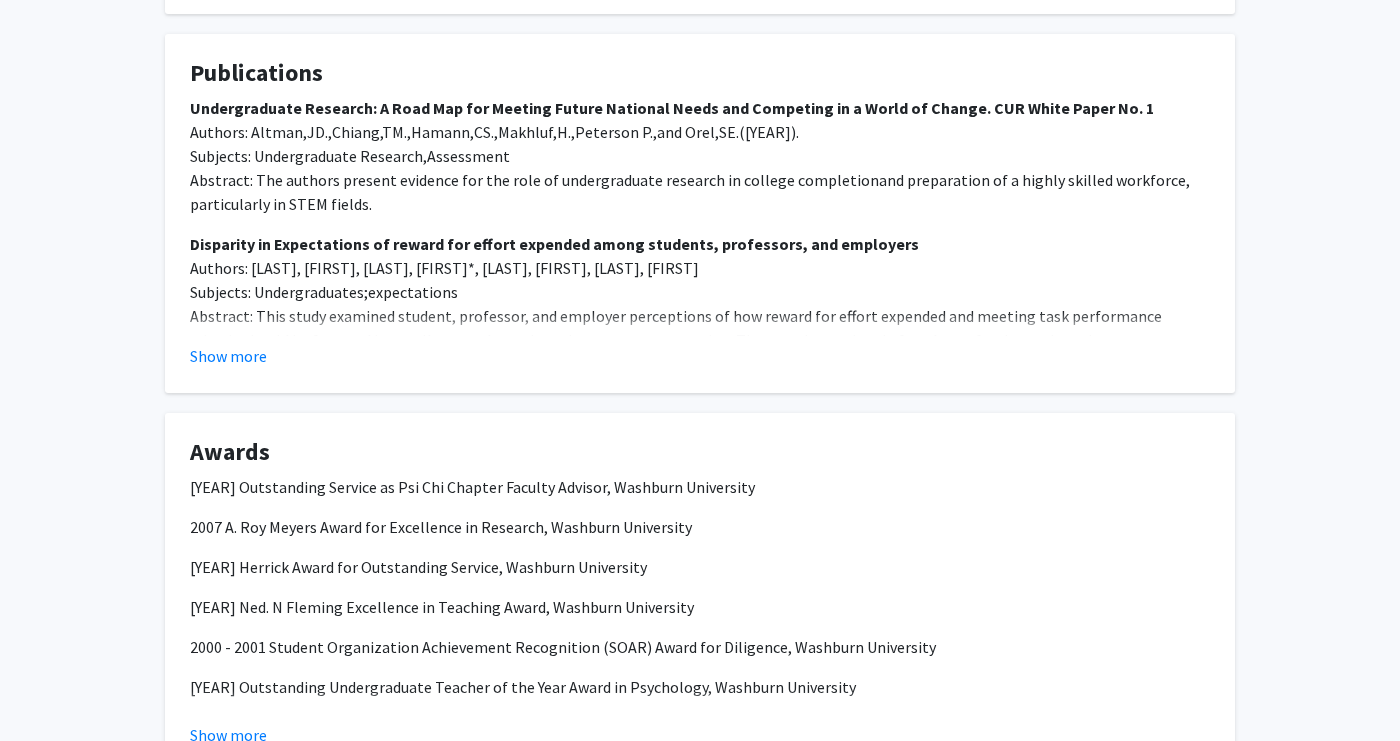 scroll, scrollTop: 1397, scrollLeft: 0, axis: vertical 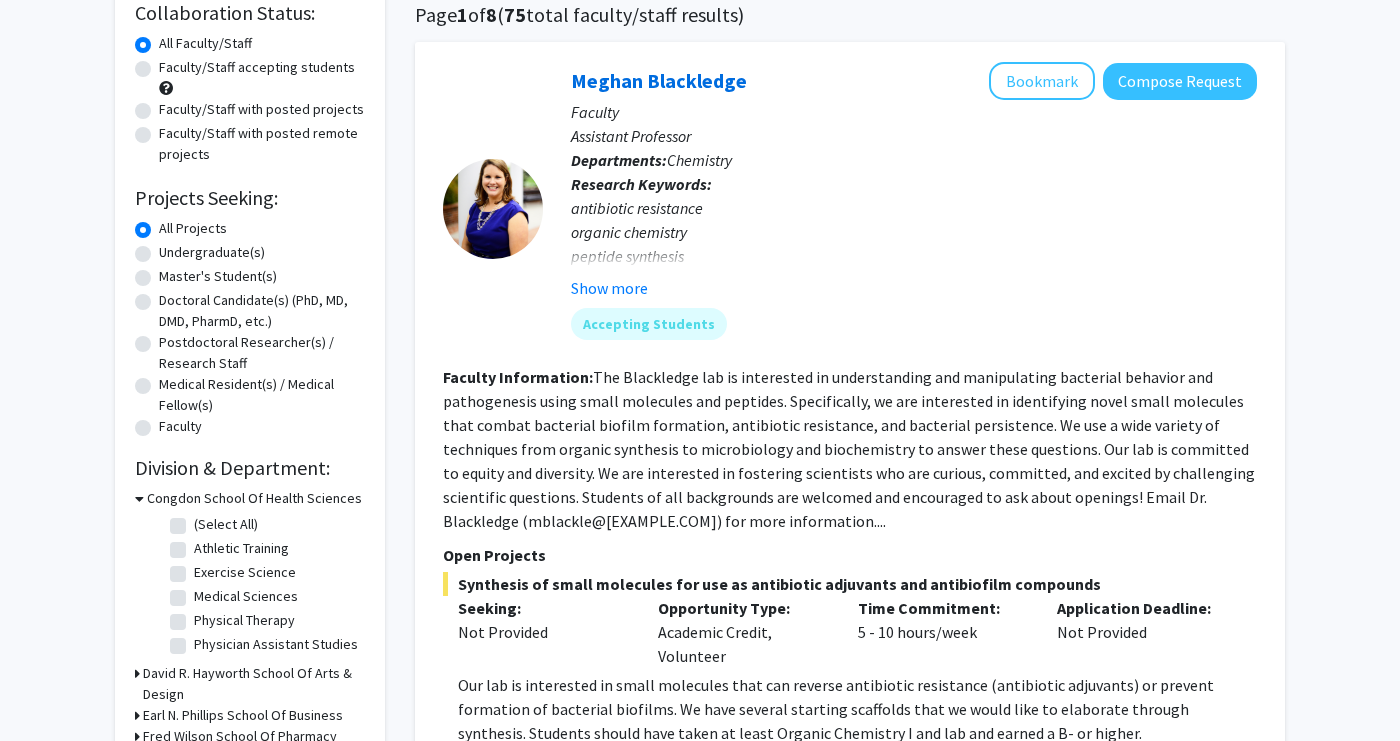 click on "Faculty Information: The Blackledge lab is interested in understanding and manipulating bacterial behavior and pathogenesis using small molecules and peptides. Specifically, we are interested in identifying novel small molecules that combat bacterial biofilm formation, antibiotic resistance, and bacterial persistence. We use a wide variety of techniques from organic synthesis to microbiology and biochemistry to answer these questions.
Our lab is committed to equity and diversity. We are interested in fostering scientists who are curious, committed, and excited by challenging scientific questions. Students of all backgrounds are welcomed and encouraged to ask about openings! Email Dr. Blackledge (mblackle@[EXAMPLE.COM]) for more information...." 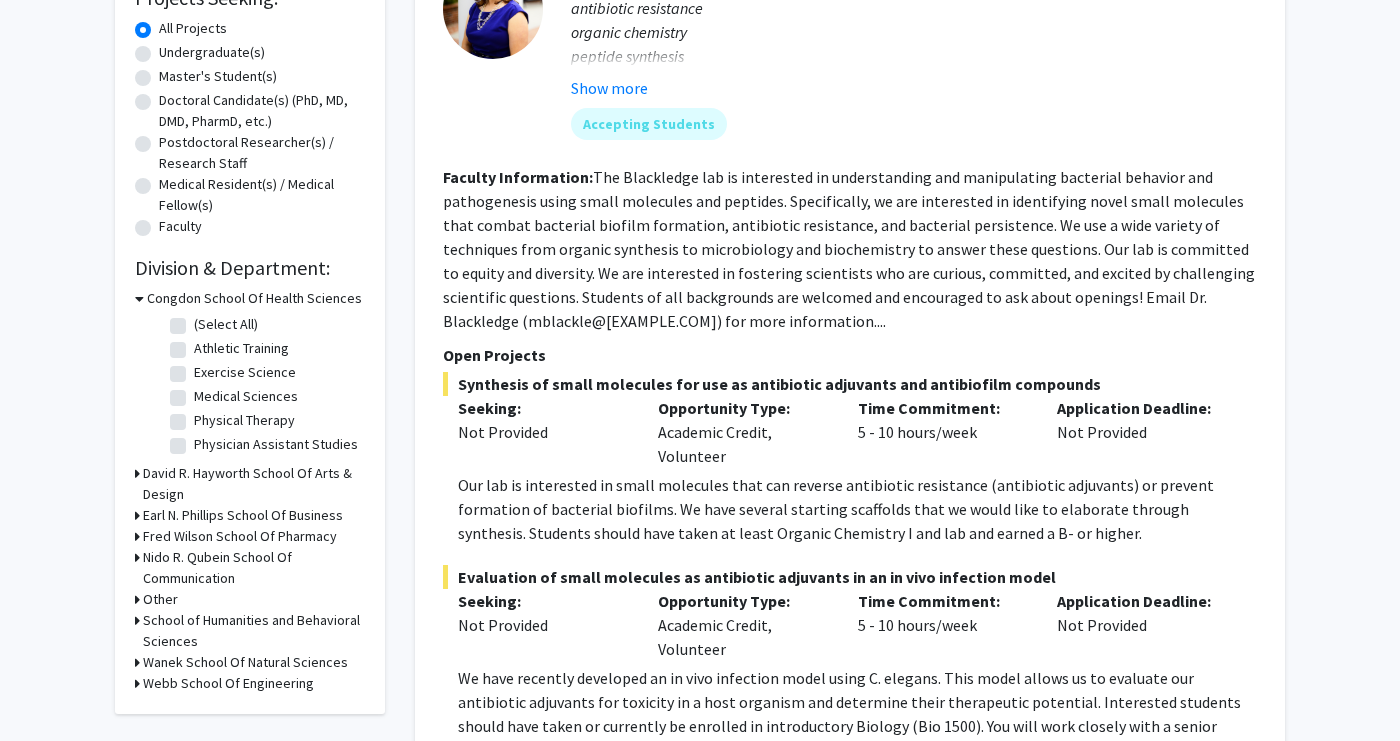 scroll, scrollTop: 362, scrollLeft: 0, axis: vertical 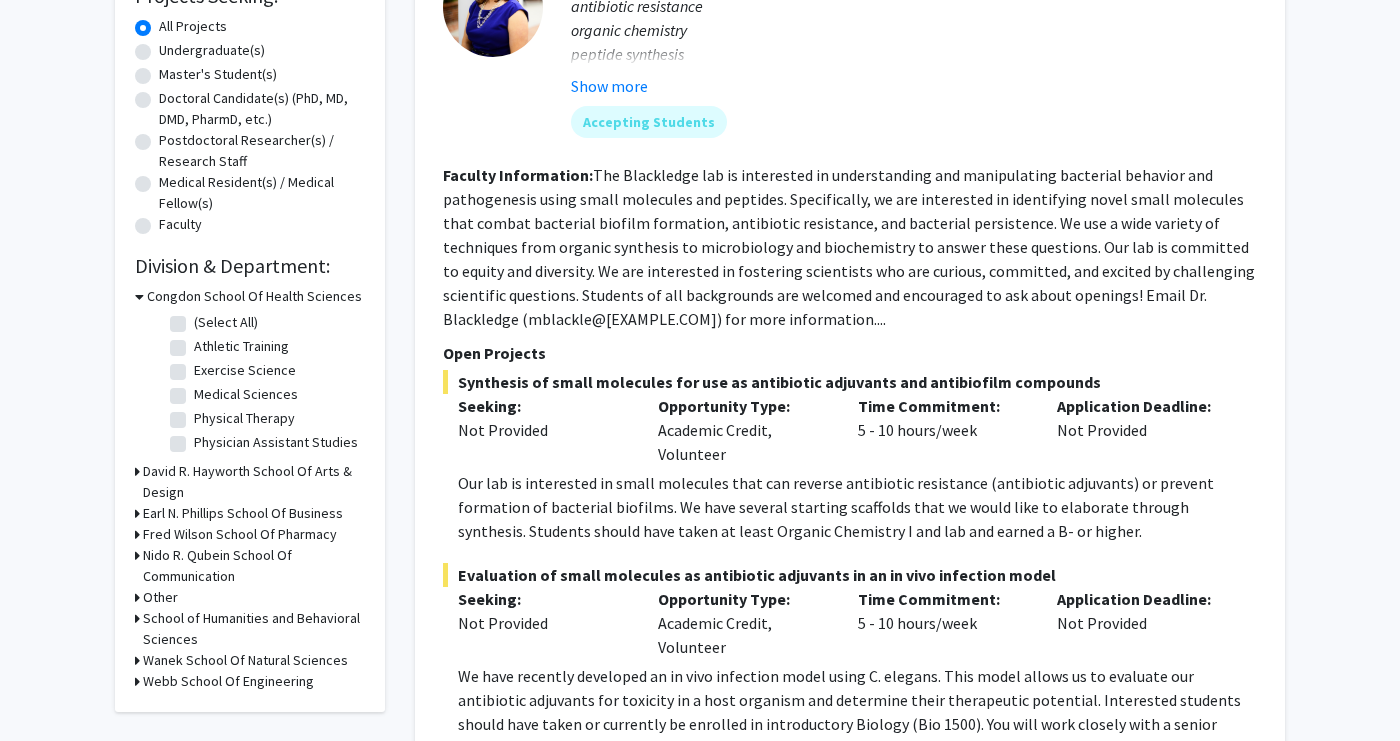 click on "Application Deadline:  Not Provided" 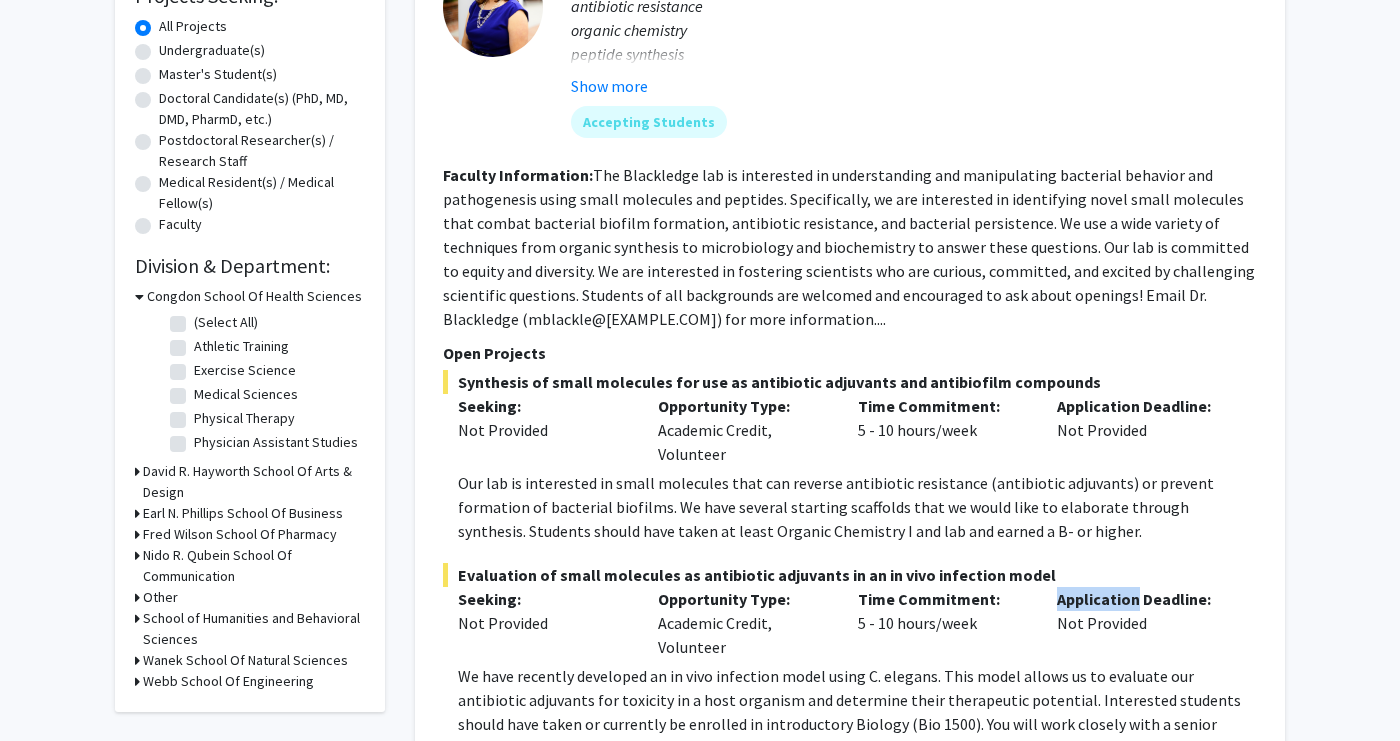 click on "Our lab is interested in small molecules that can reverse antibiotic resistance (antibiotic adjuvants) or prevent formation of bacterial biofilms.  We have several starting scaffolds that we would like to elaborate through synthesis.  Students should have taken at least Organic Chemistry I and lab and earned a B- or higher." 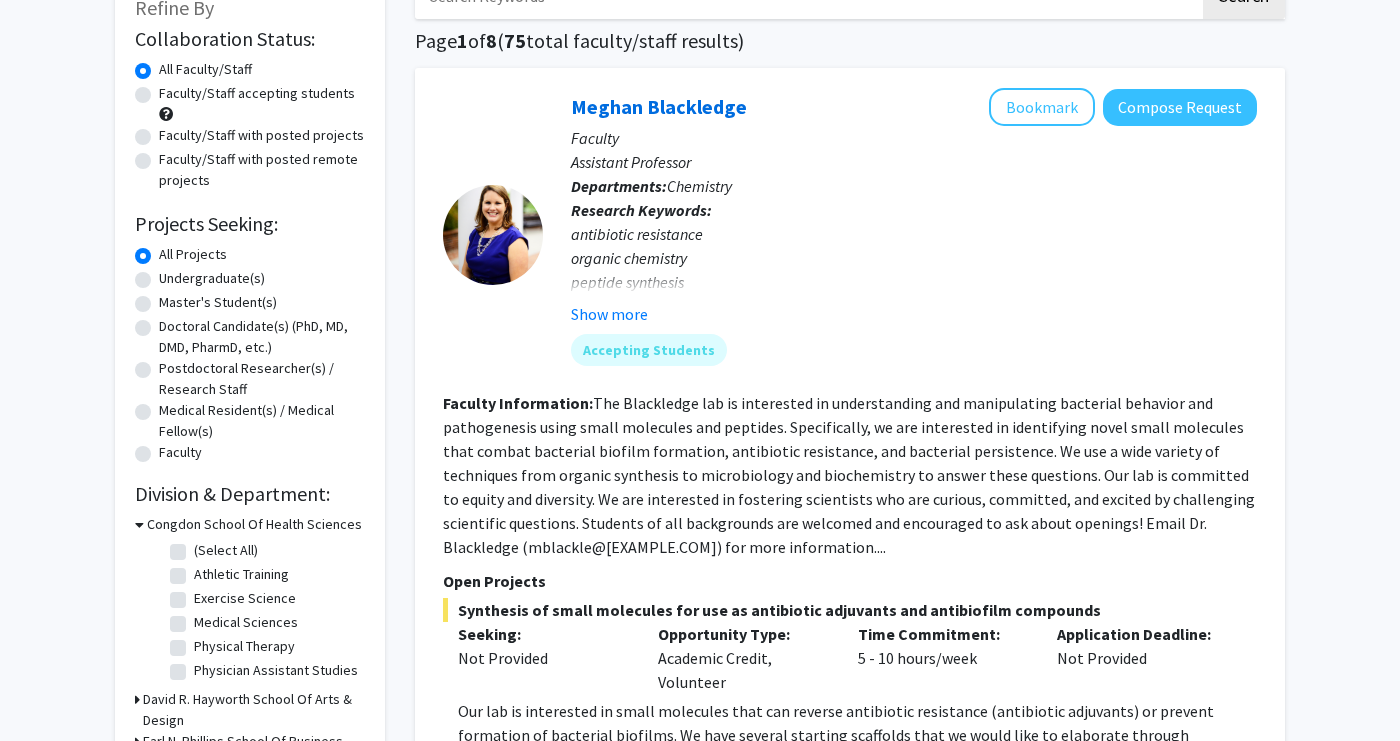 scroll, scrollTop: 133, scrollLeft: 0, axis: vertical 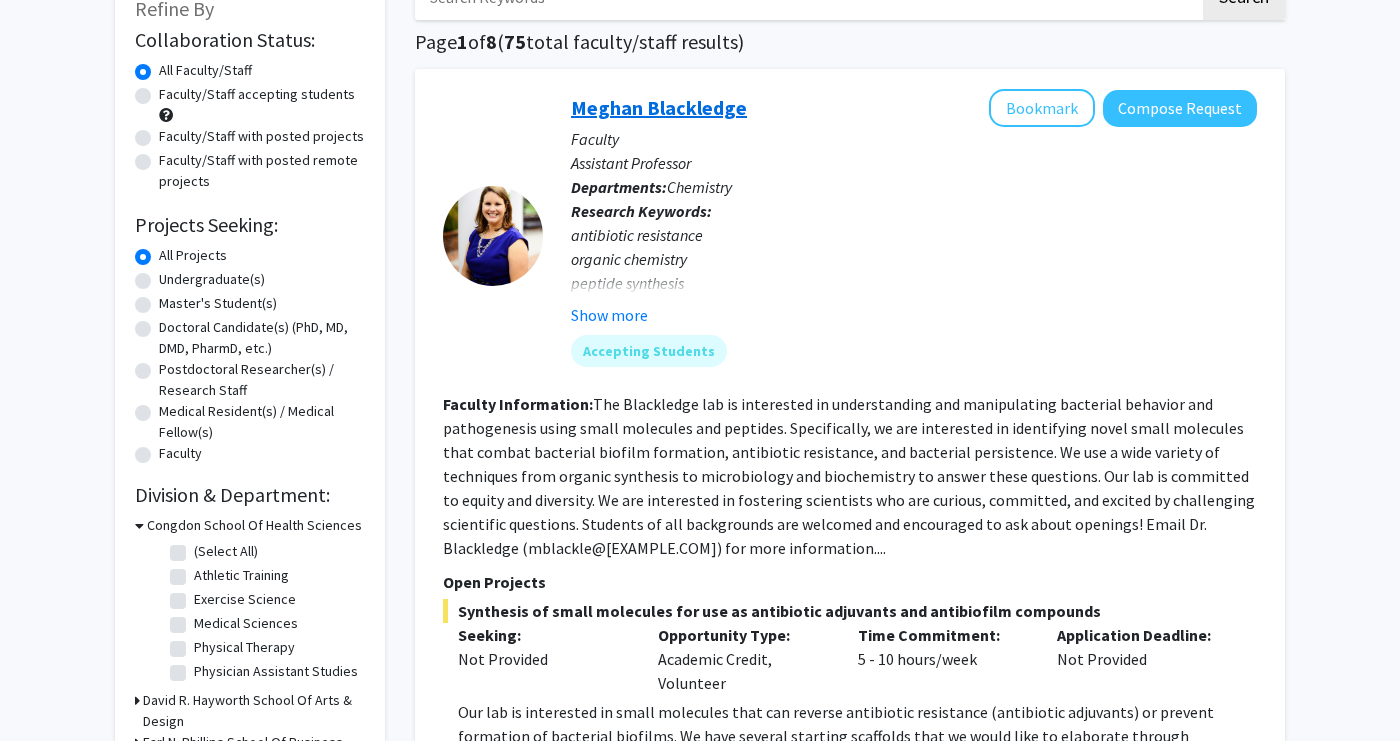 click on "Meghan Blackledge" 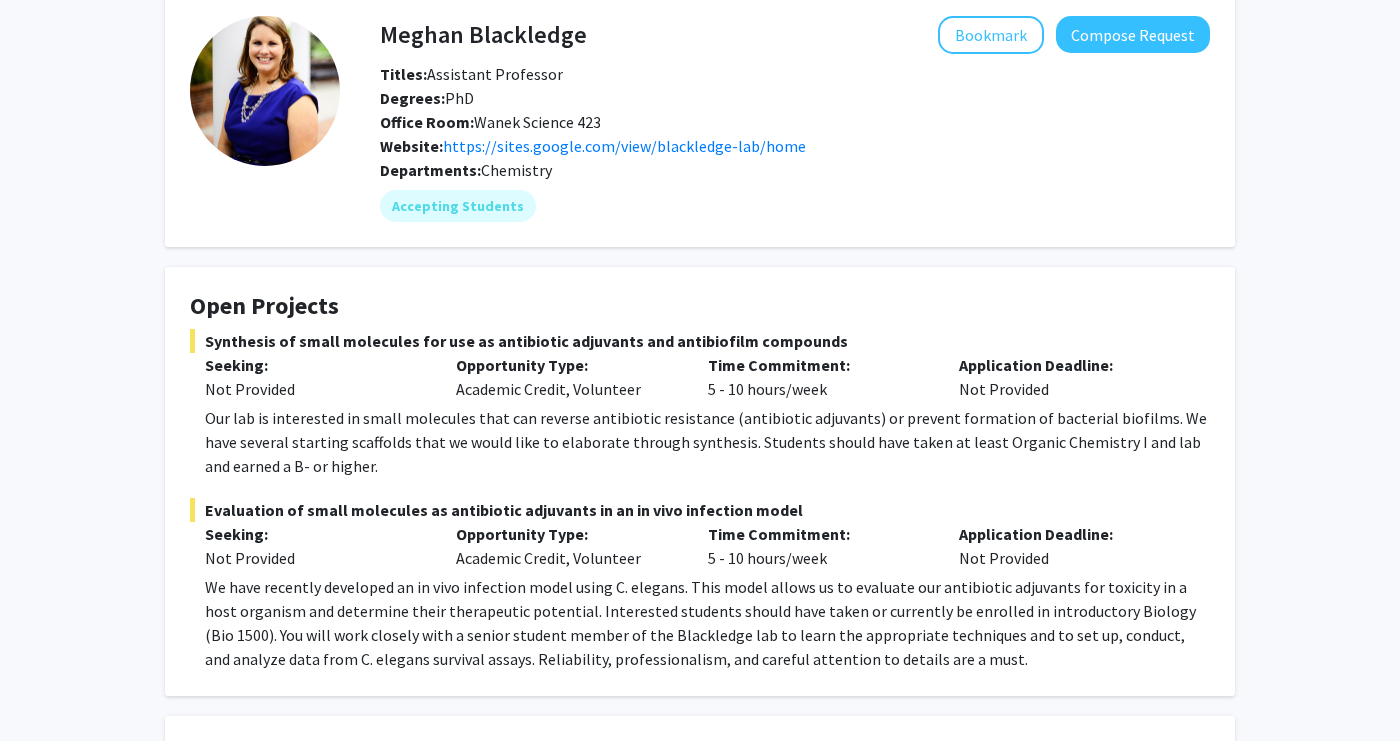 scroll, scrollTop: 90, scrollLeft: 0, axis: vertical 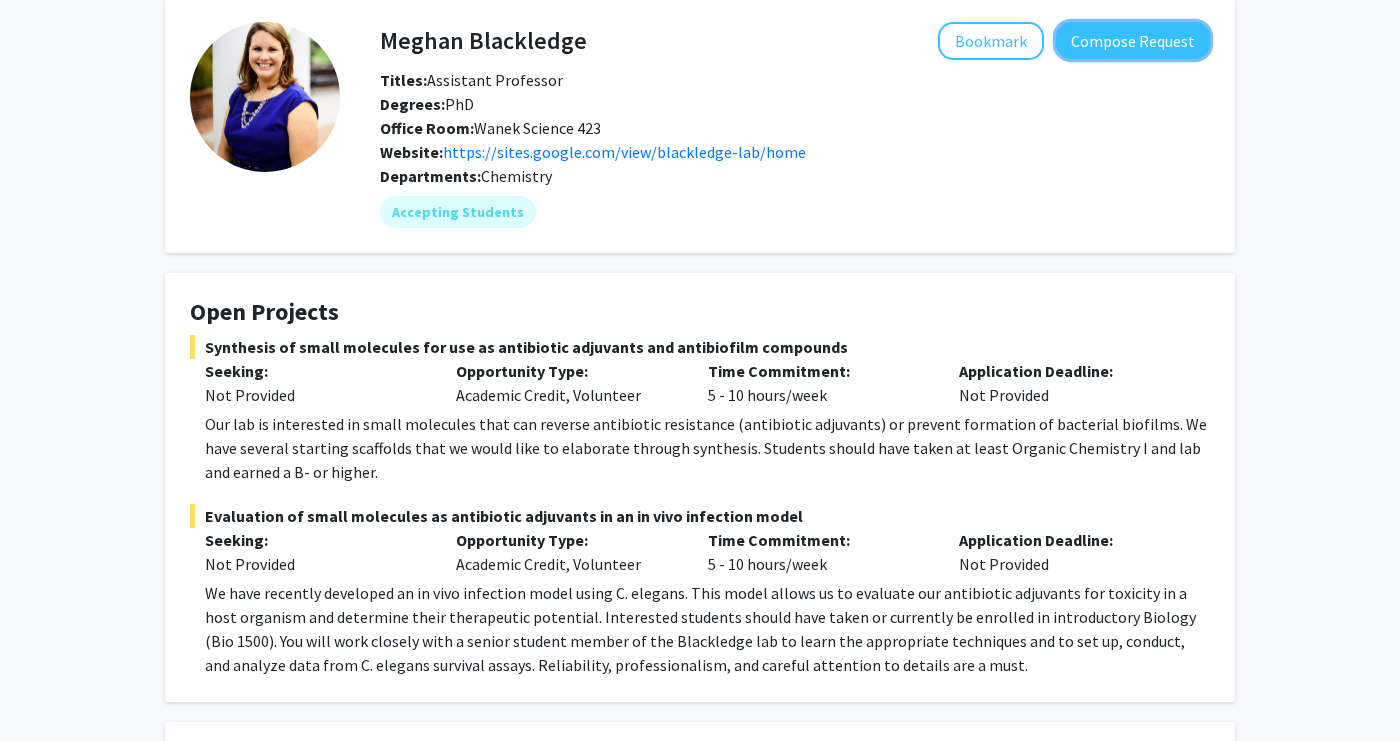 click on "Compose Request" 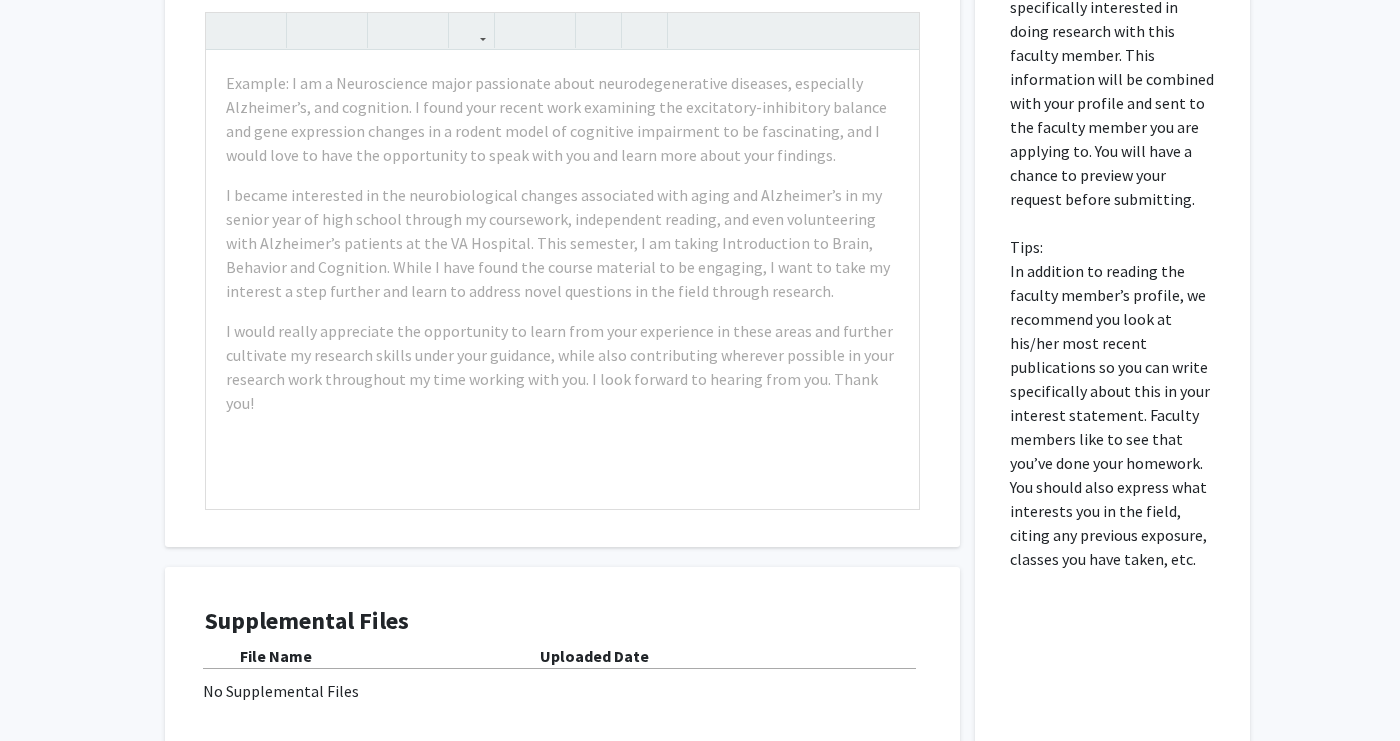 scroll, scrollTop: 893, scrollLeft: 0, axis: vertical 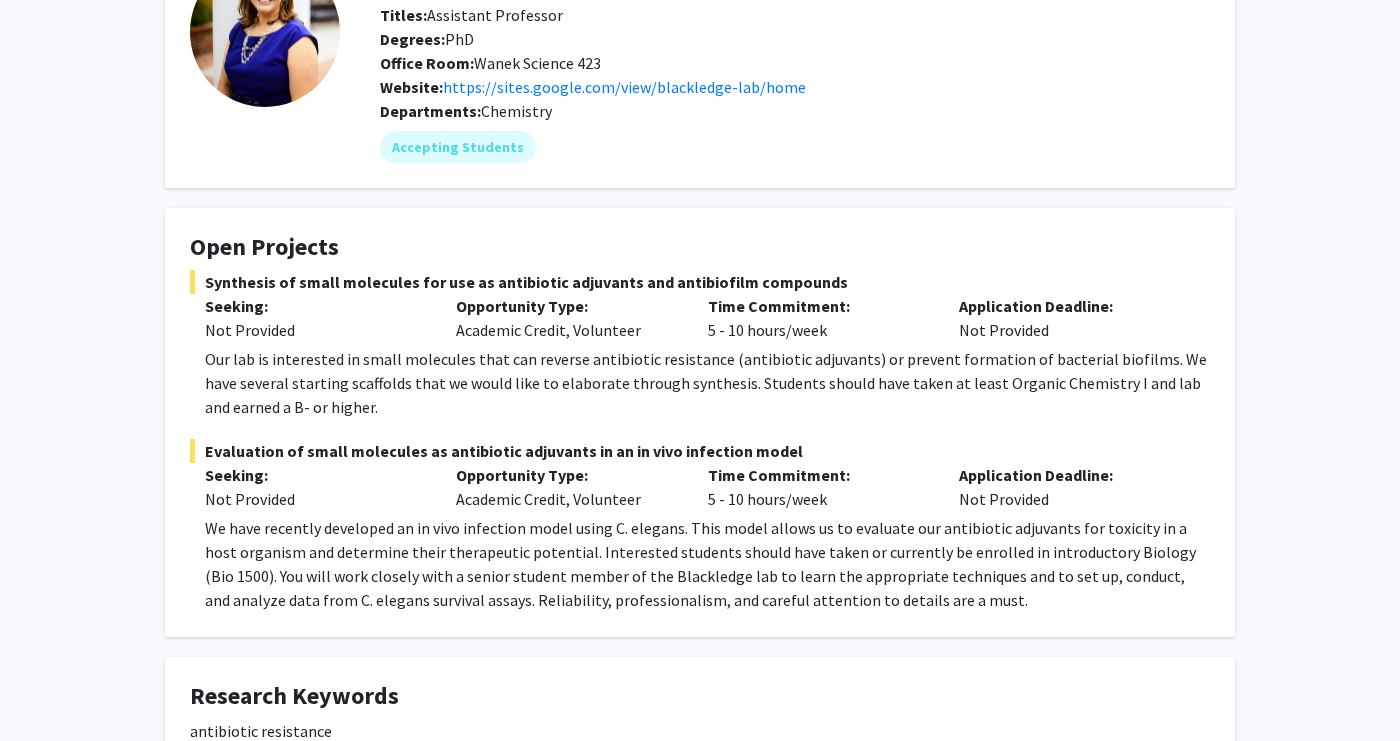 click on "Our lab is interested in small molecules that can reverse antibiotic resistance (antibiotic adjuvants) or prevent formation of bacterial biofilms.  We have several starting scaffolds that we would like to elaborate through synthesis.  Students should have taken at least Organic Chemistry I and lab and earned a B- or higher." 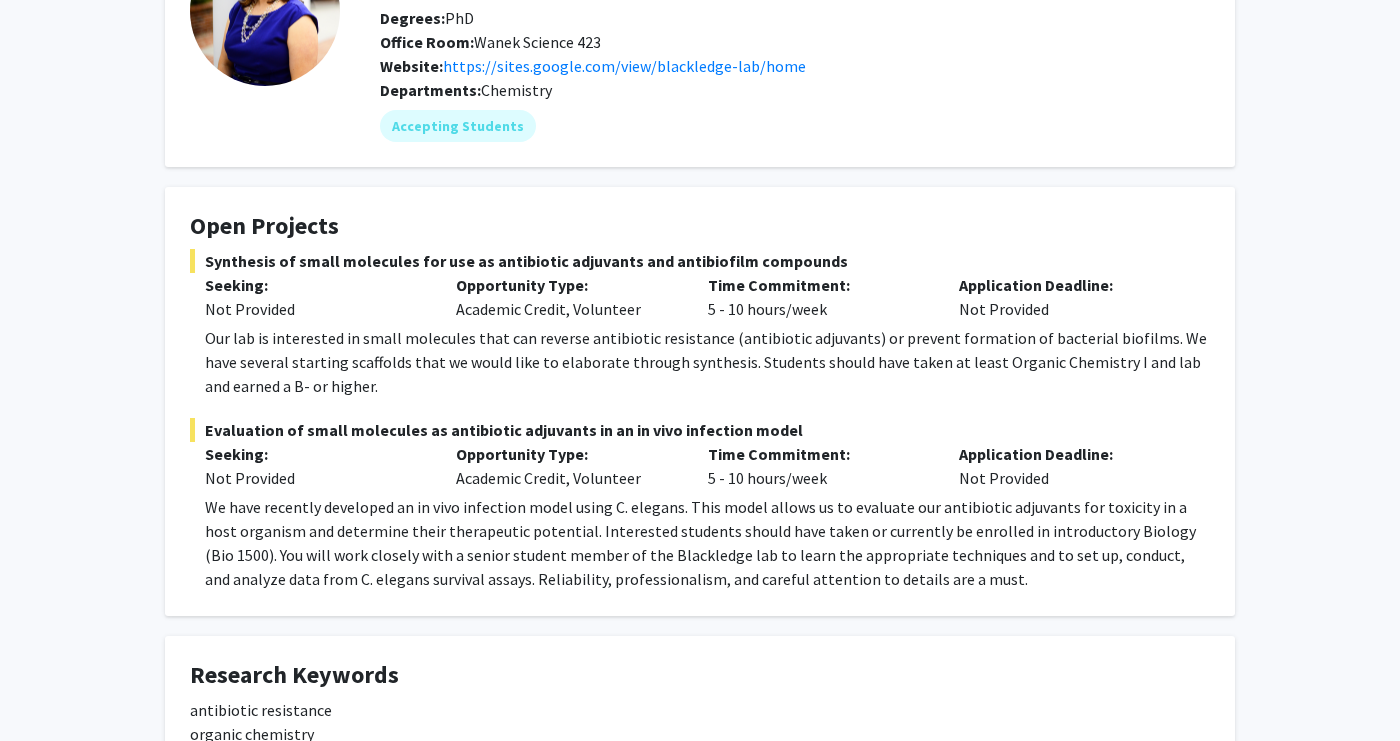 scroll, scrollTop: 188, scrollLeft: 0, axis: vertical 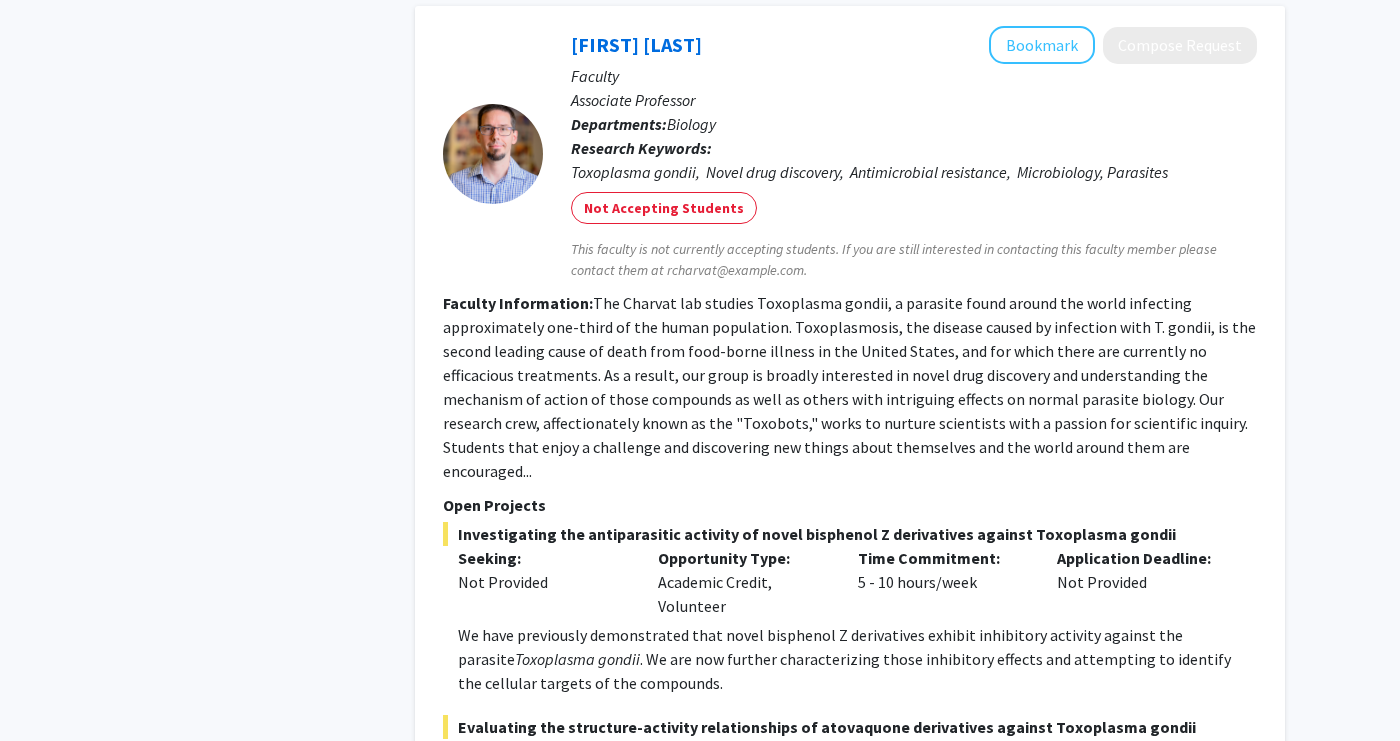 click on "Faculty Associate Professor Departments:  Biology Research Keywords:  Toxoplasma gondii,   Novel drug discovery,   Antimicrobial resistance,   Microbiology, Parasites Not Accepting Students  This faculty is not currently accepting students. If you are still interested in contacting this faculty member please contact them at [EMAIL].  Faculty Information:  Open Projects  Investigating the antiparasitic activity of novel bisphenol Z derivatives against Toxoplasma gondii  Seeking: Not Provided Opportunity Type:  Academic Credit, Volunteer  Time Commitment:  5 - 10 hours/week  Application Deadline:  Not Provided  We have previously demonstrated that novel bisphenol Z derivatives exhibit inhibitory activity against the parasite  Toxoplasma gondii . We are now further characterizing those inhibitory effects and attempting to identify the cellular targets of the compounds. Seeking: Not Provided Opportunity Type:  Academic Credit, Volunteer  Seeking:" 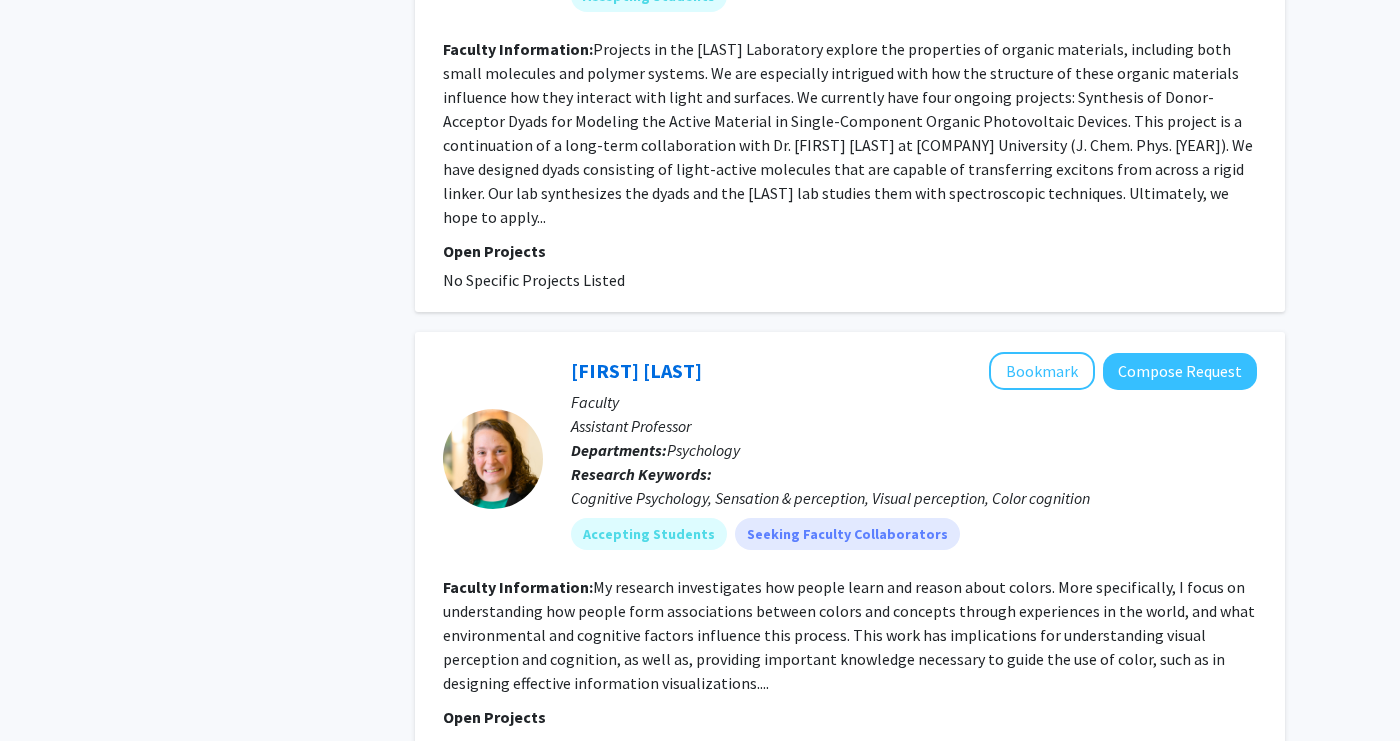 scroll, scrollTop: 7007, scrollLeft: 0, axis: vertical 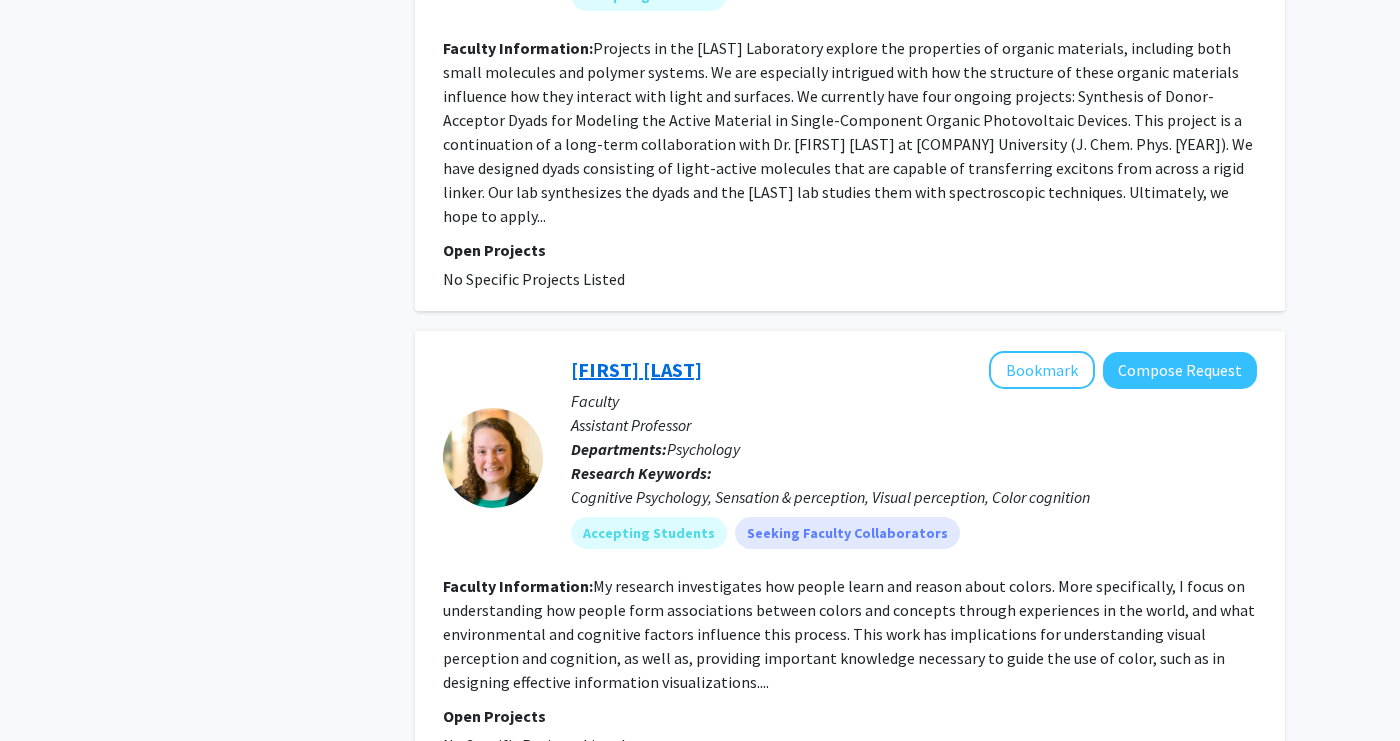 click on "[FIRST] [LAST]" 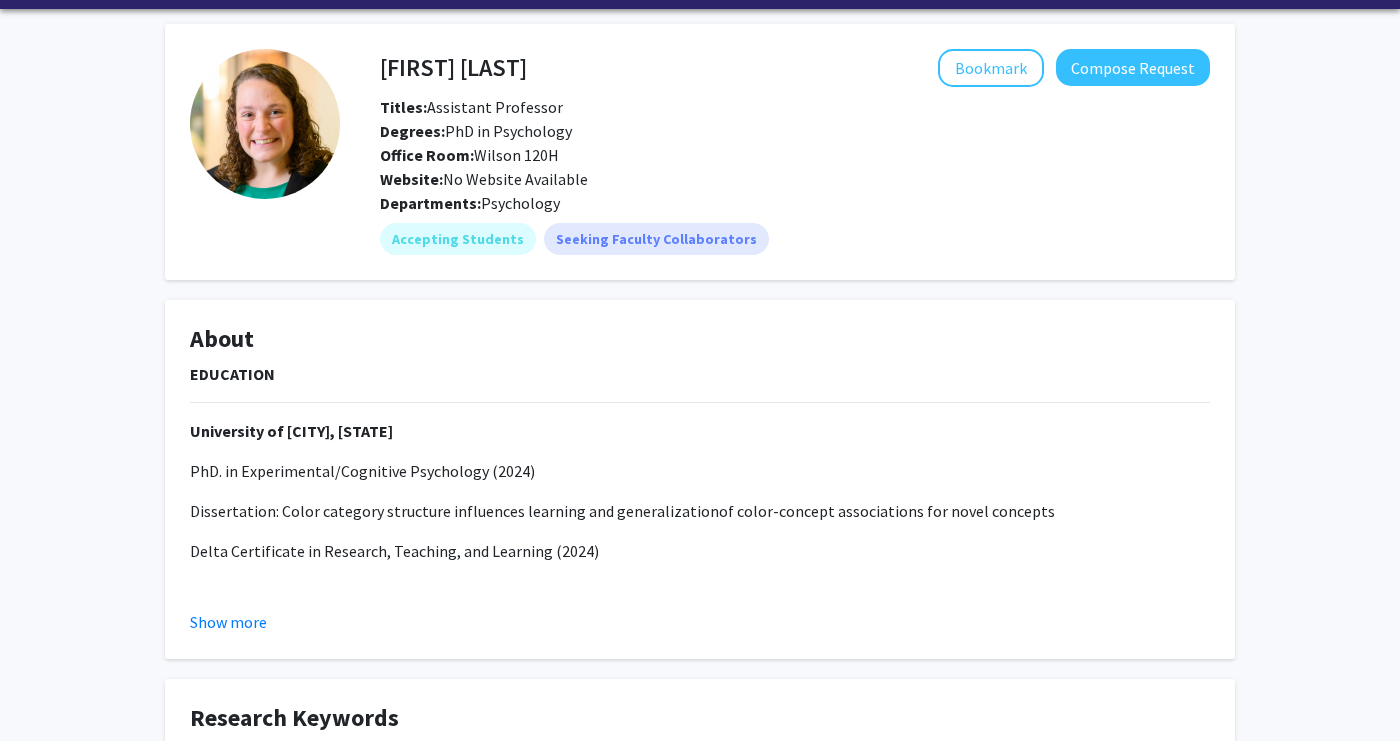 scroll, scrollTop: 65, scrollLeft: 0, axis: vertical 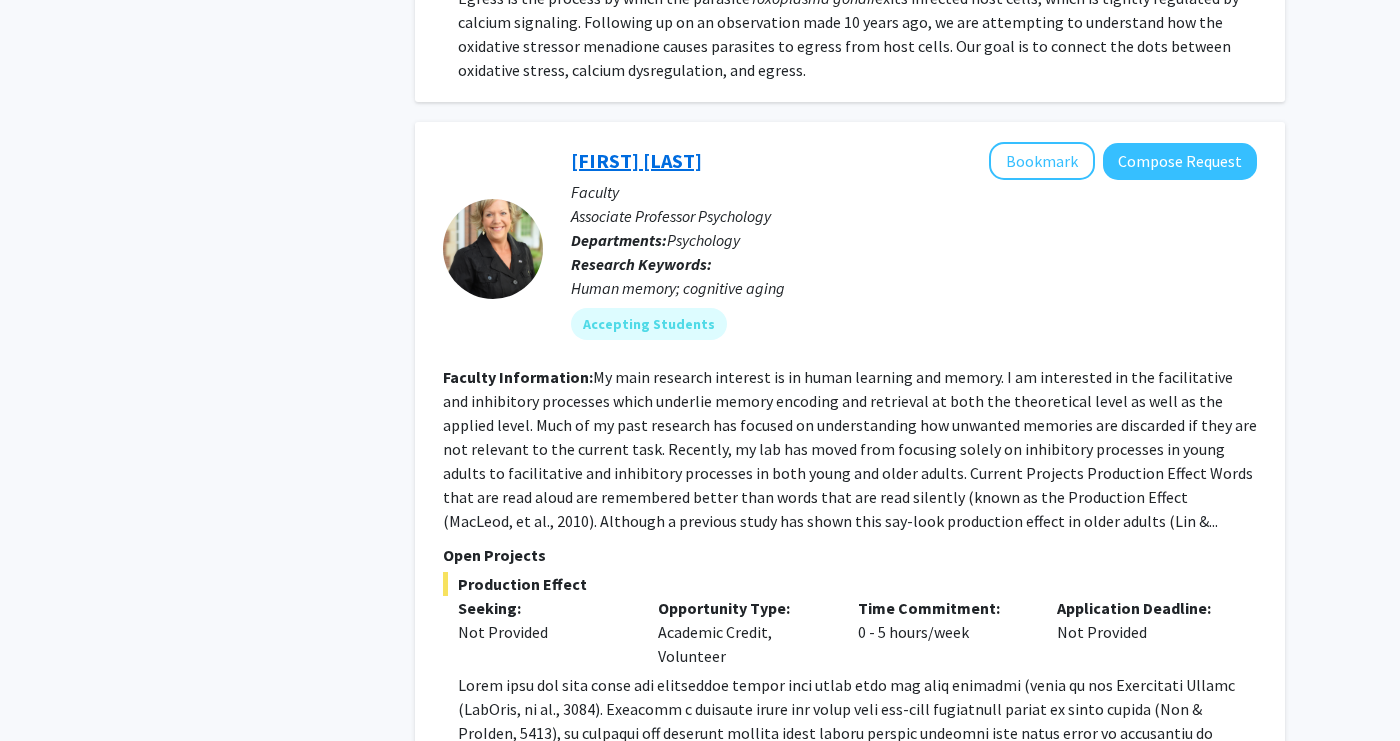click on "[FIRST] [LAST]" 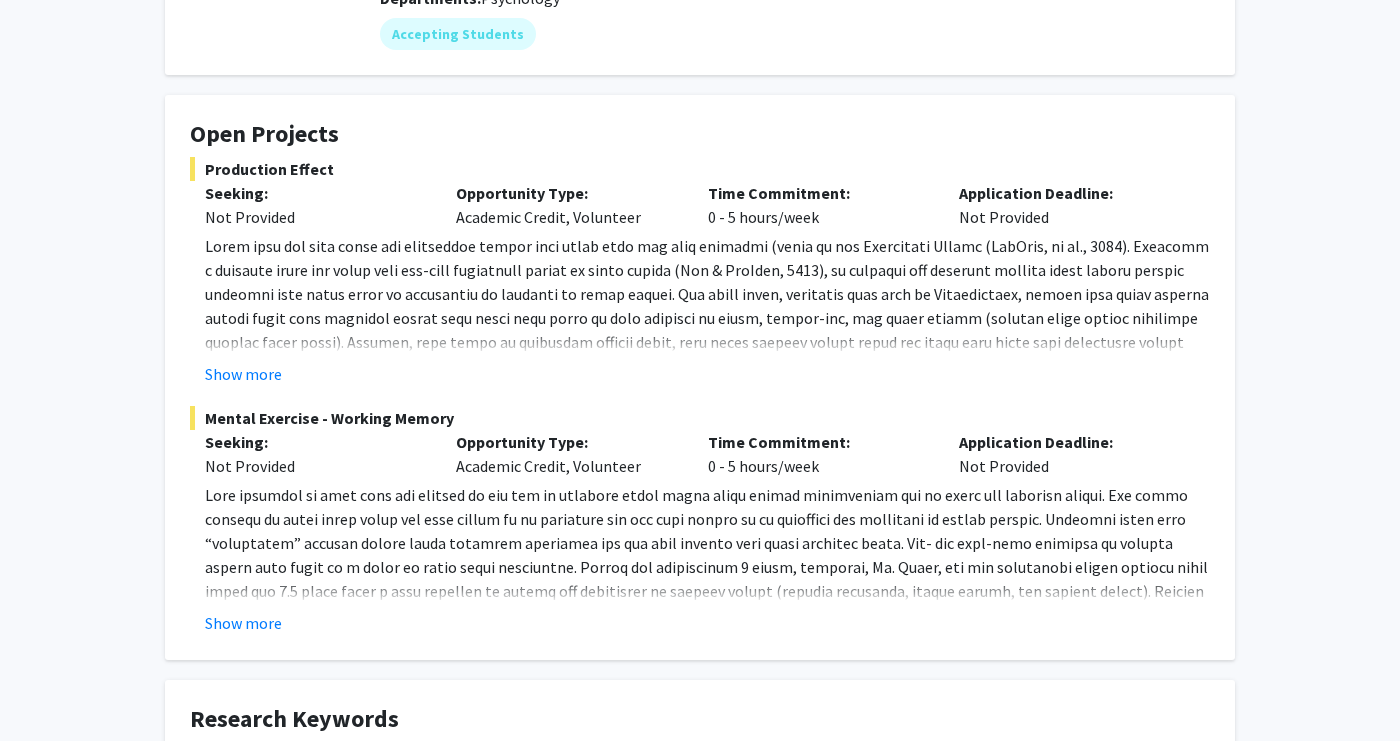 scroll, scrollTop: 271, scrollLeft: 0, axis: vertical 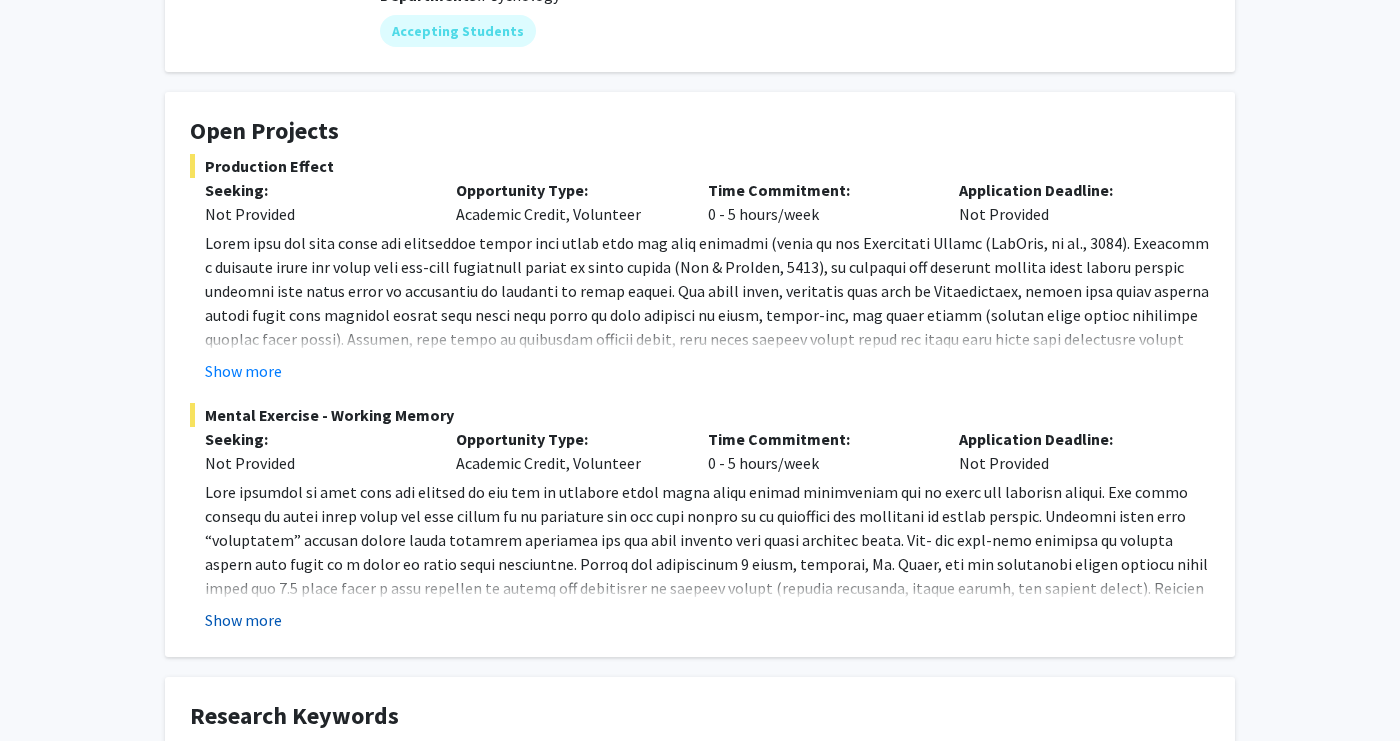 click on "Show more" 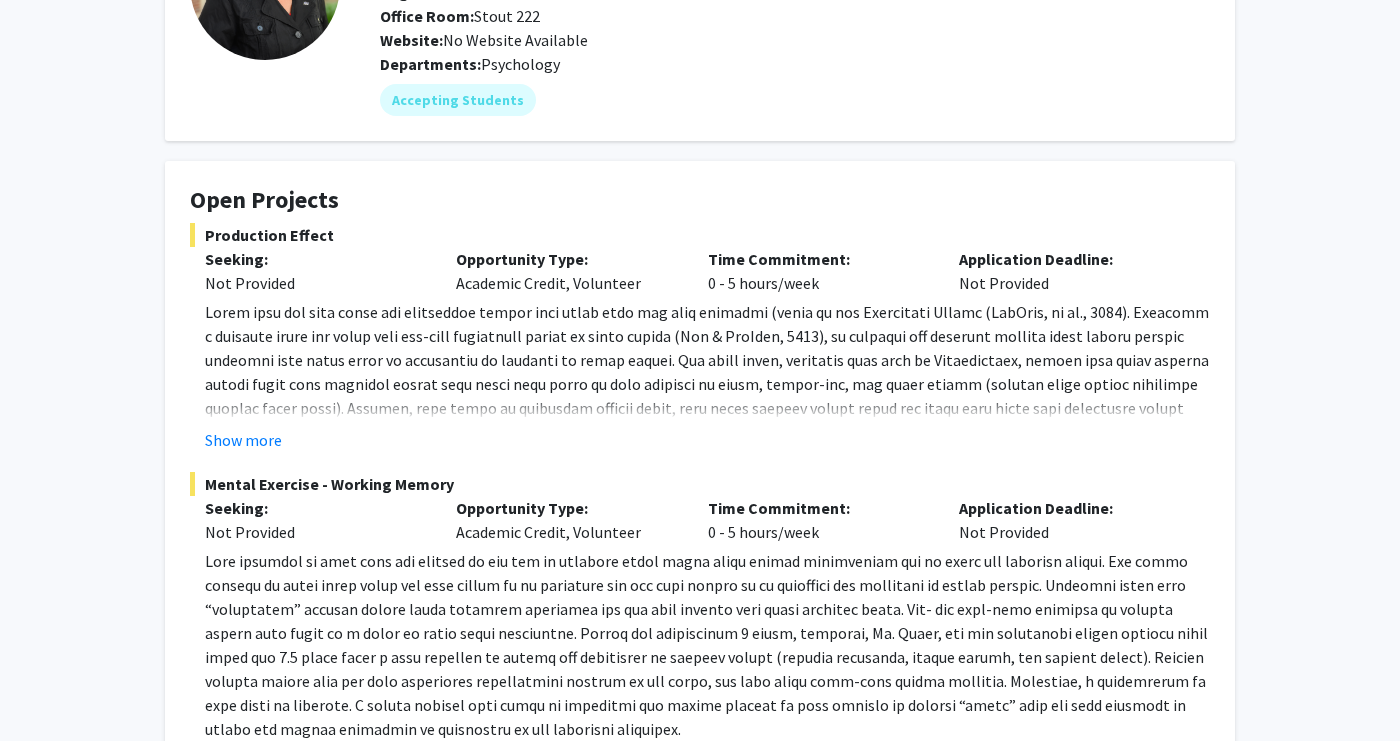 scroll, scrollTop: 0, scrollLeft: 0, axis: both 